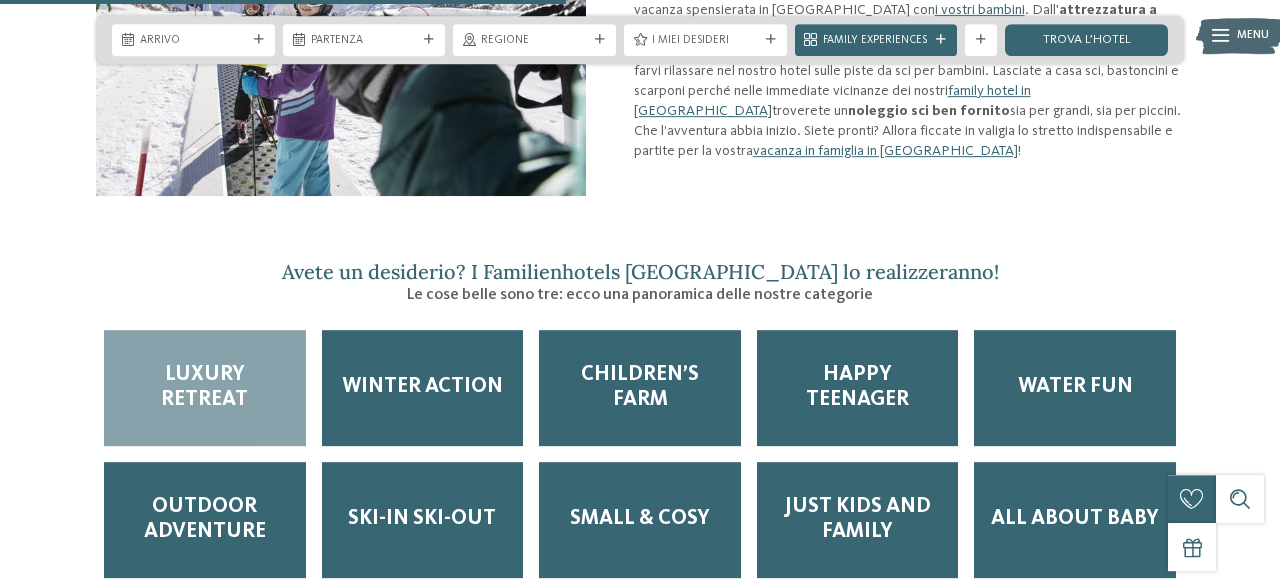 scroll, scrollTop: 1976, scrollLeft: 0, axis: vertical 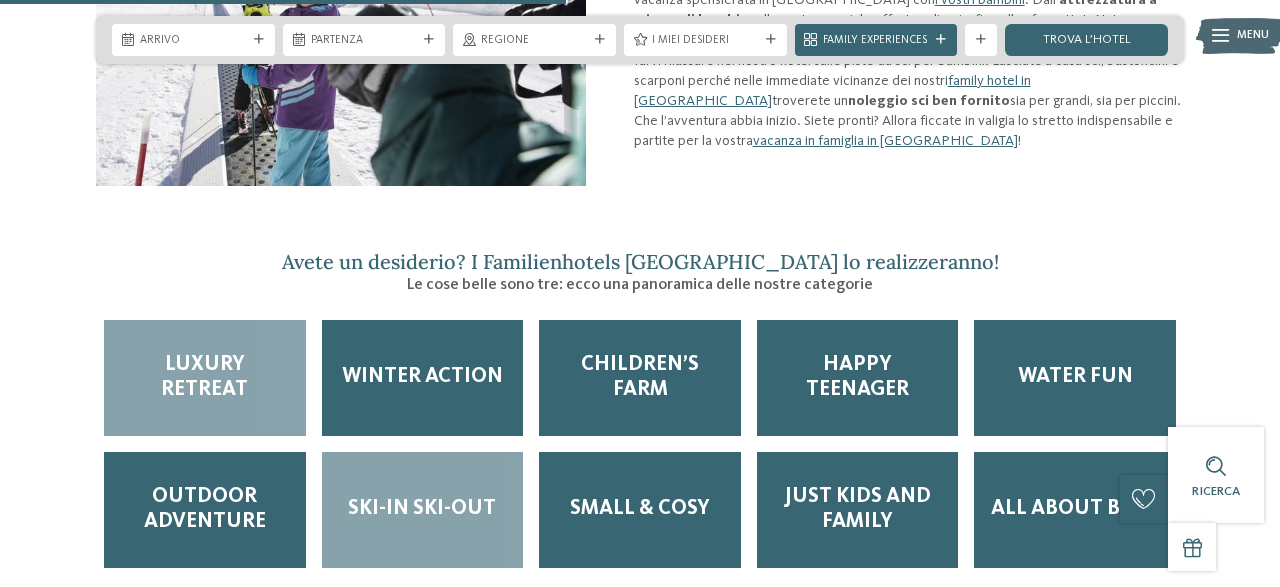 click on "Ski-in ski-out" at bounding box center [422, 509] 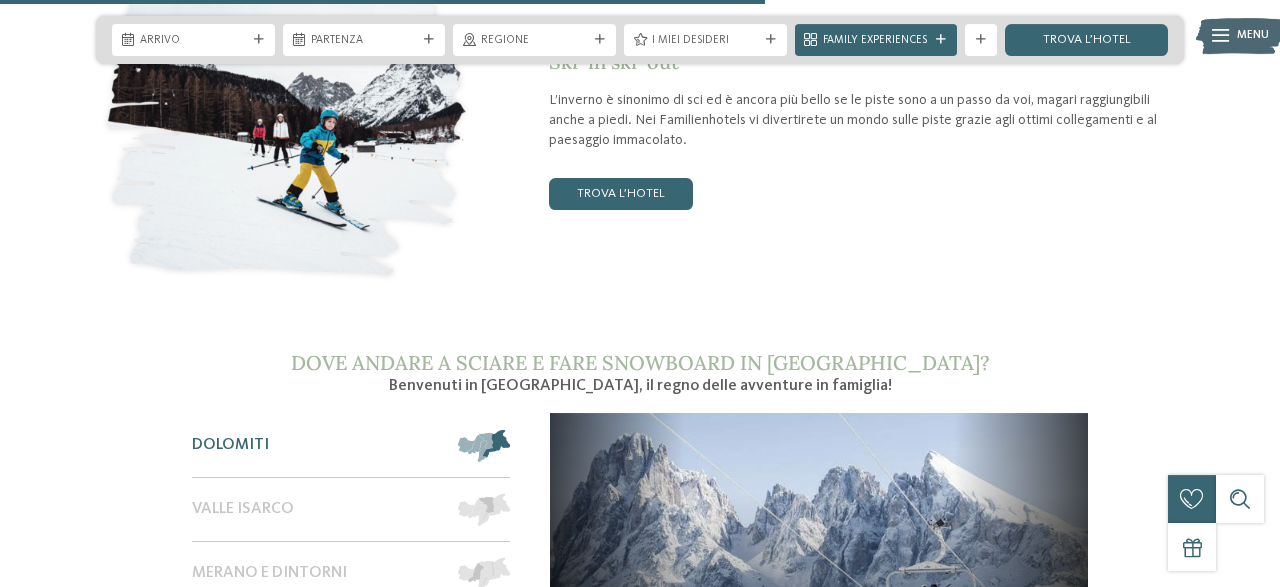 scroll, scrollTop: 2600, scrollLeft: 0, axis: vertical 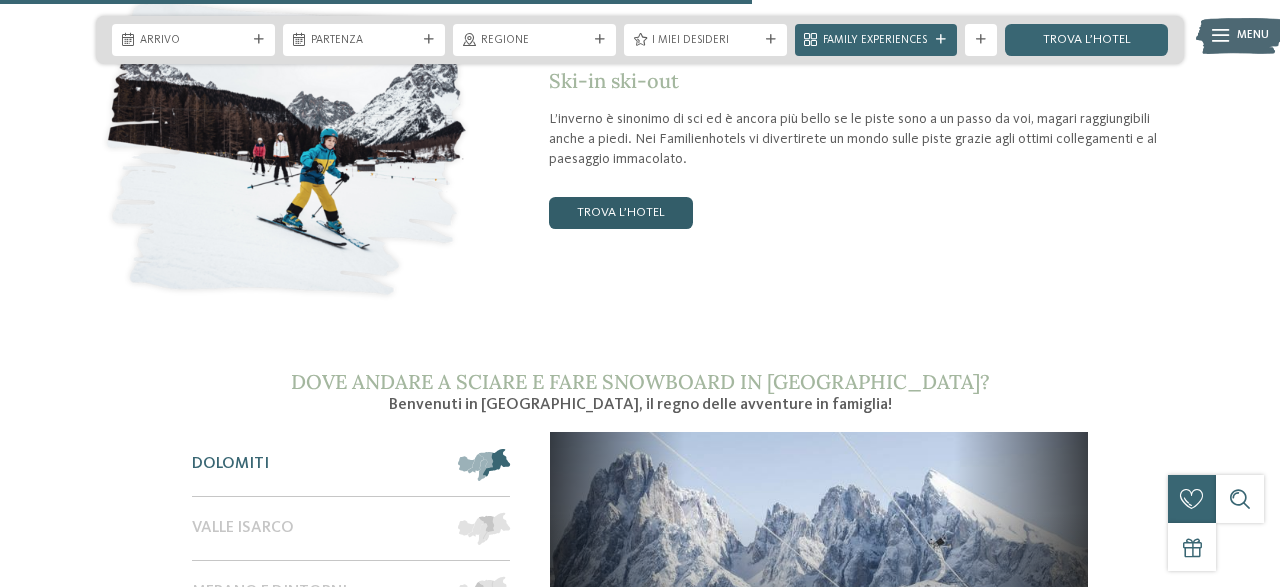 click on "trova l’hotel" at bounding box center (621, 213) 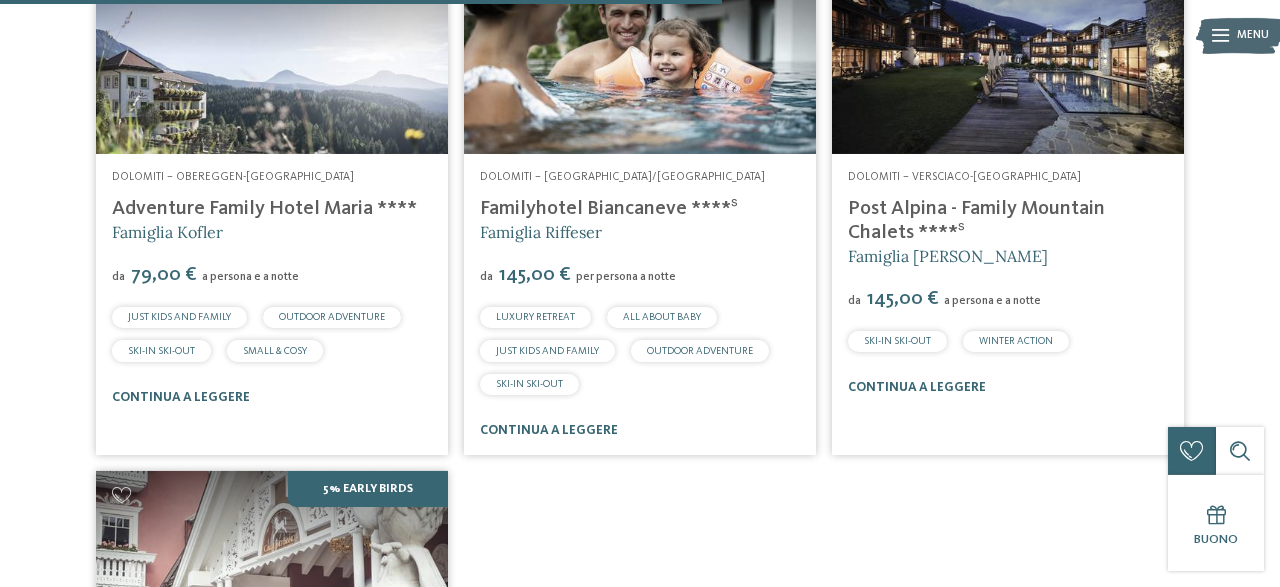 scroll, scrollTop: 1638, scrollLeft: 0, axis: vertical 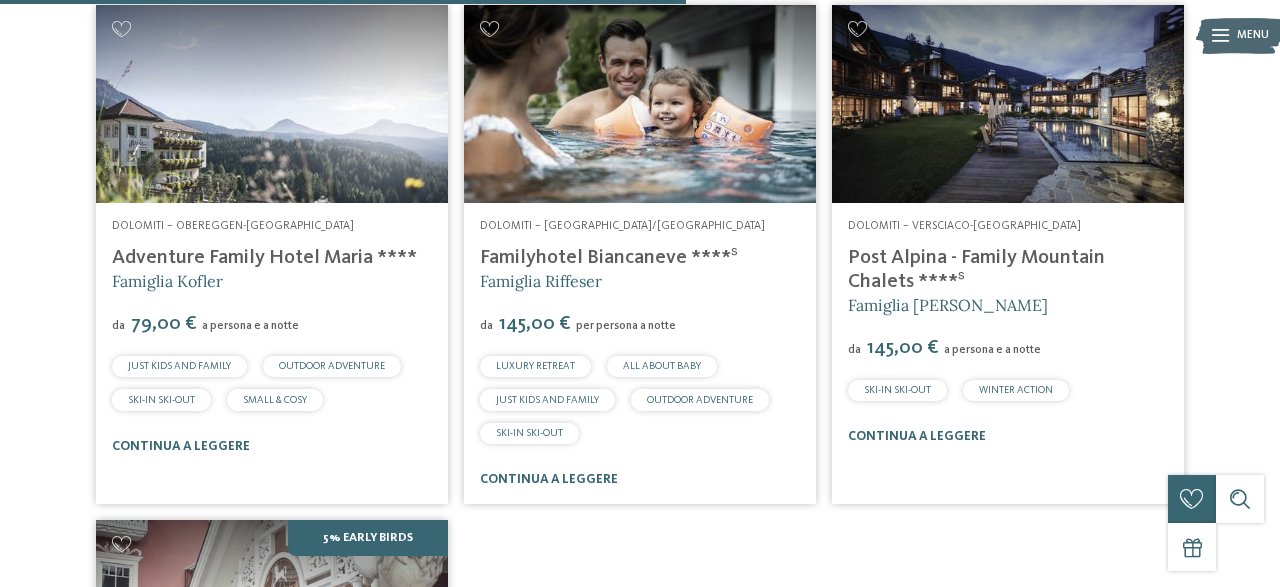 click on "Familyhotel Biancaneve ****ˢ" at bounding box center (609, 258) 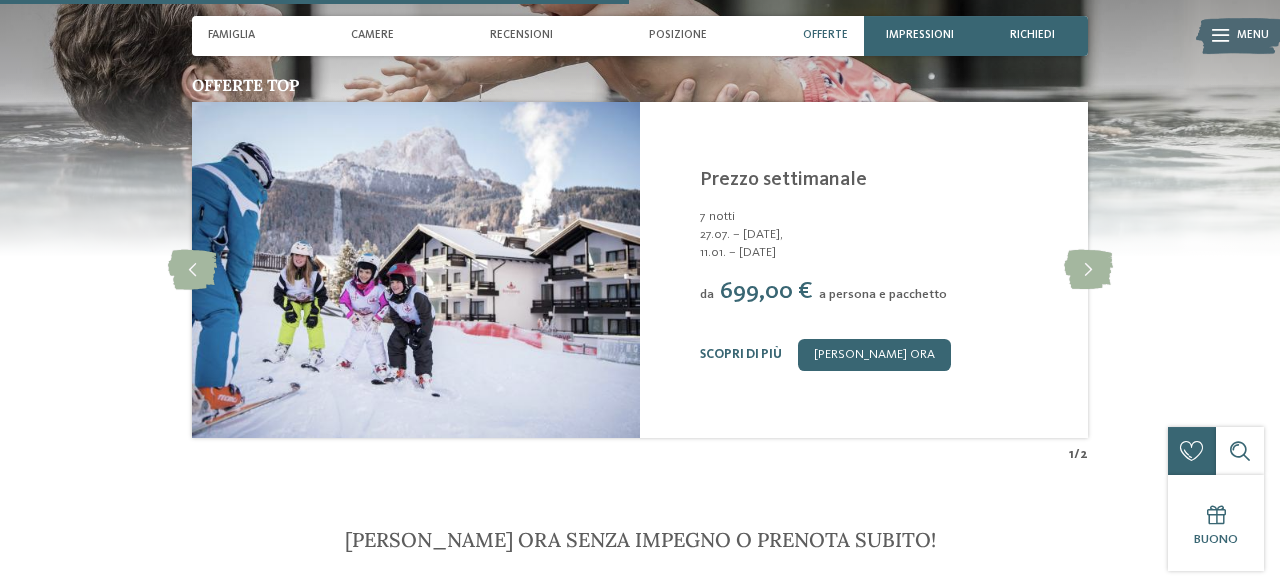 scroll, scrollTop: 2288, scrollLeft: 0, axis: vertical 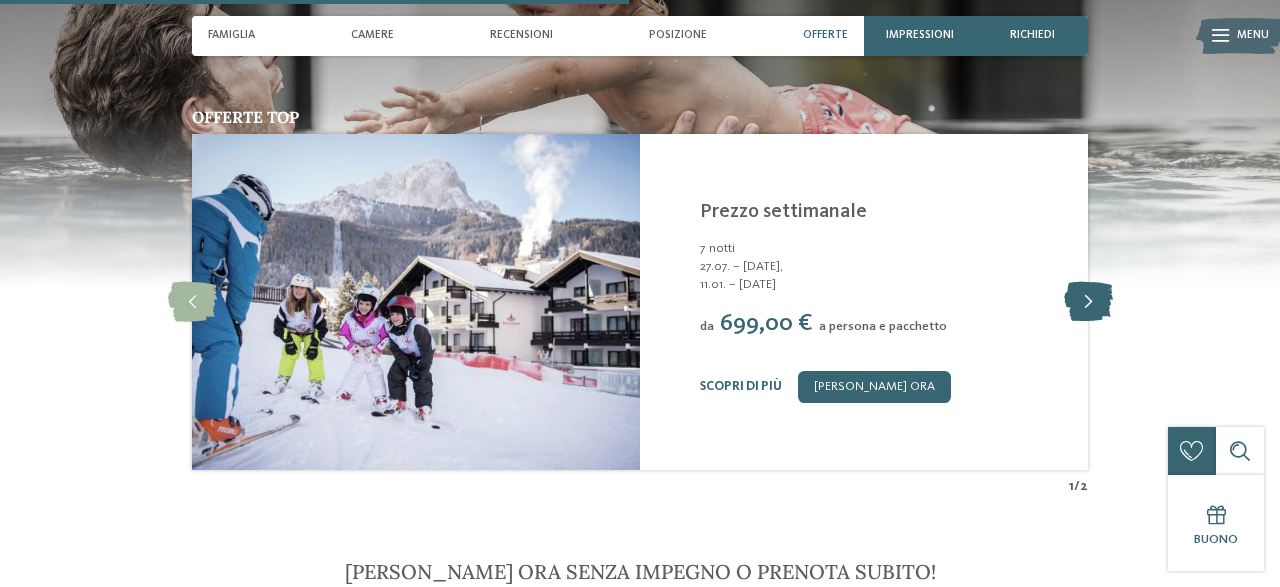 click at bounding box center [1088, 302] 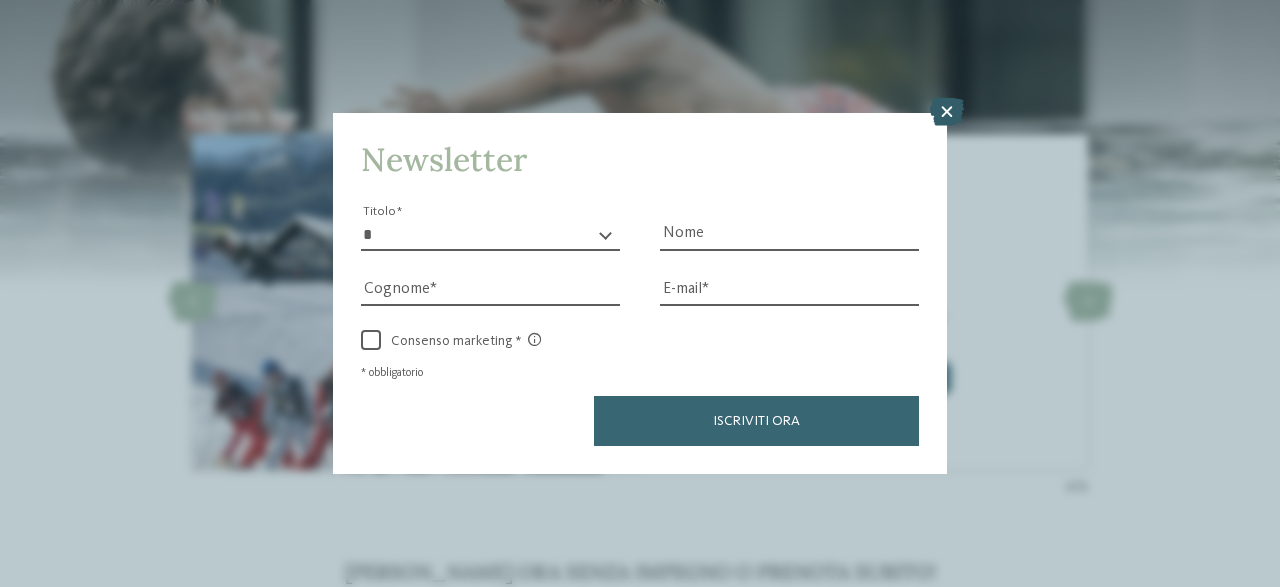 click at bounding box center (947, 112) 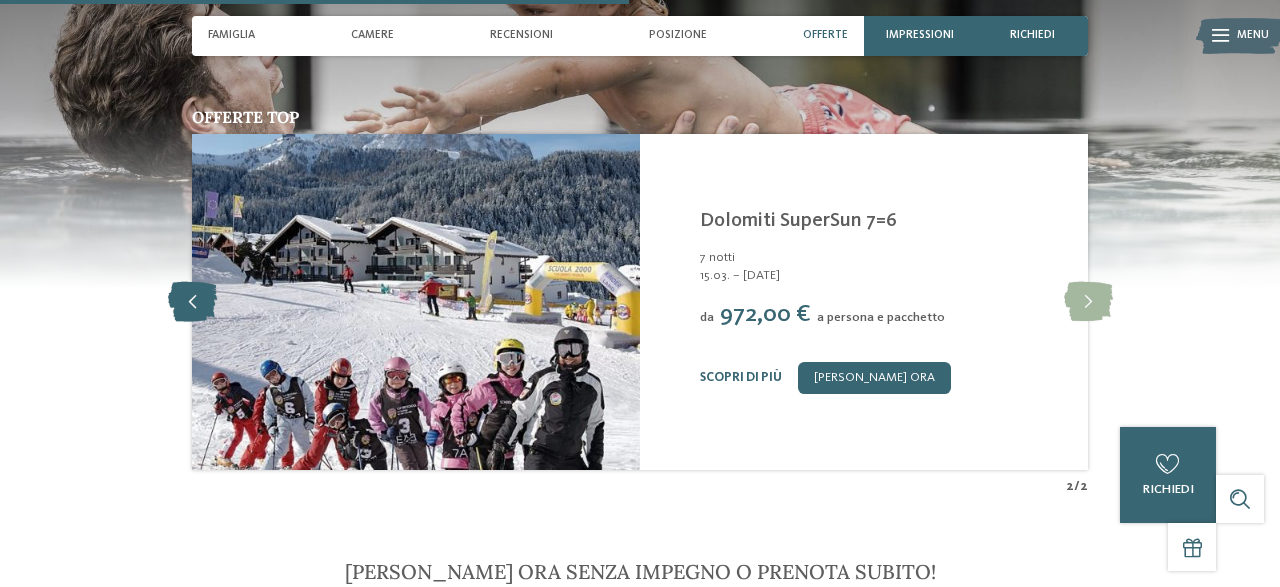 click at bounding box center (192, 302) 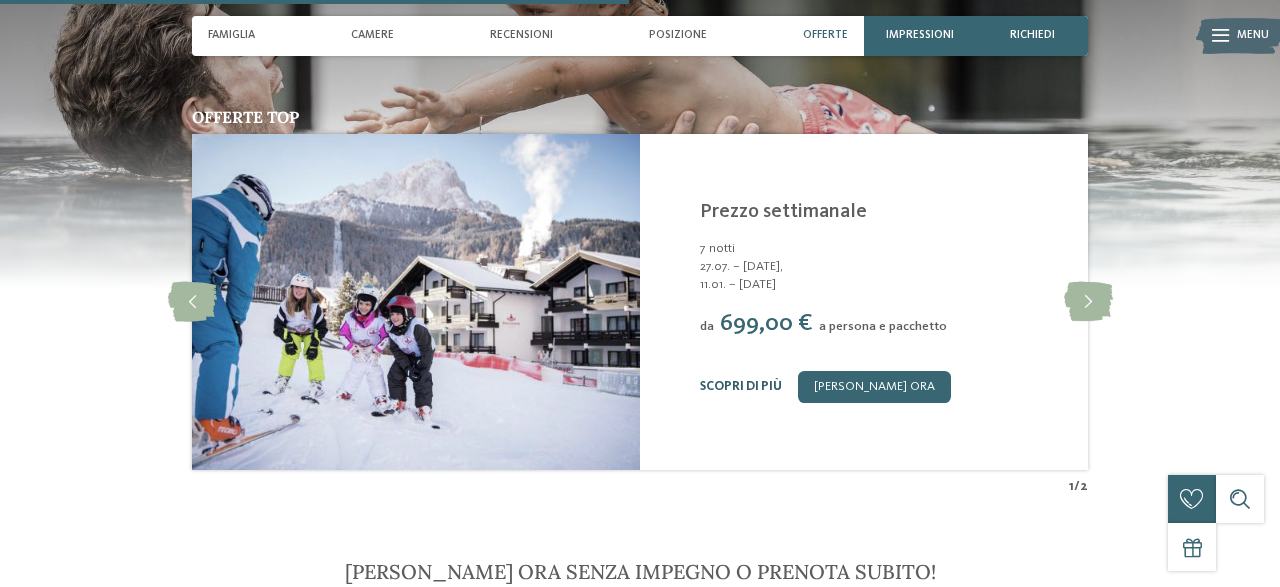 click on "Scopri di più" at bounding box center (741, 386) 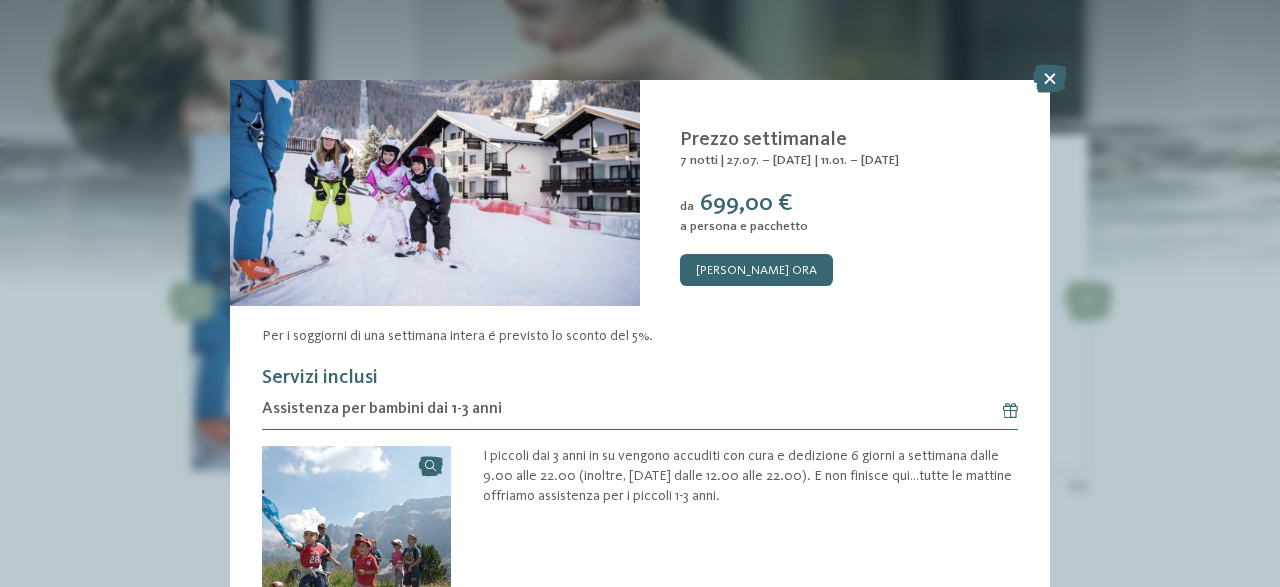scroll, scrollTop: 64, scrollLeft: 0, axis: vertical 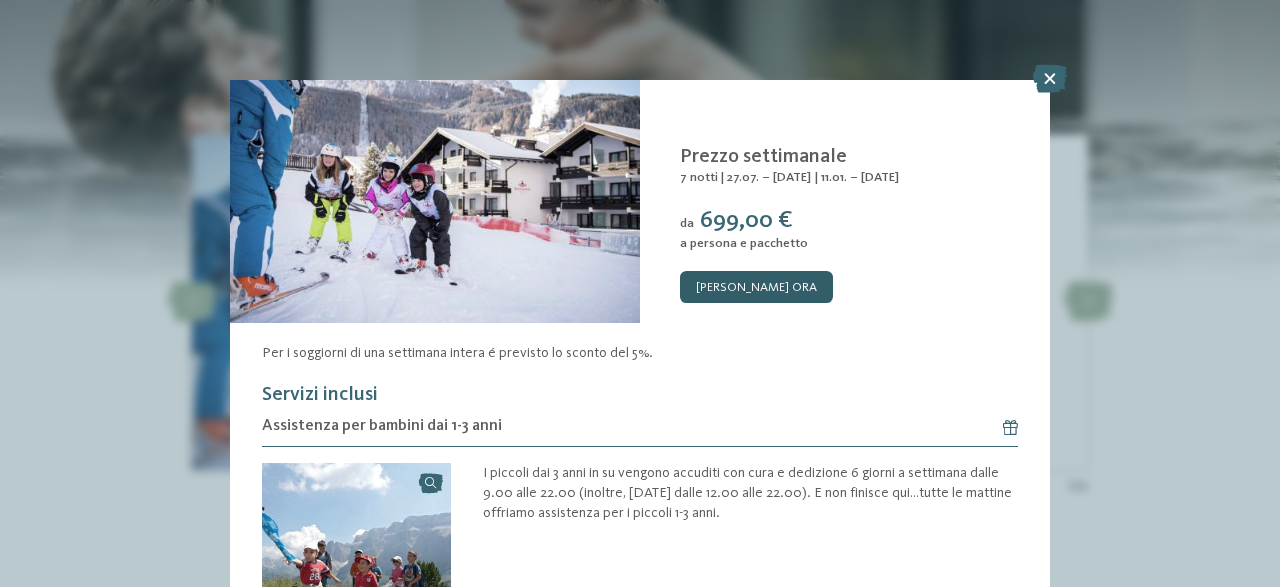 click on "[PERSON_NAME] ora" at bounding box center (756, 287) 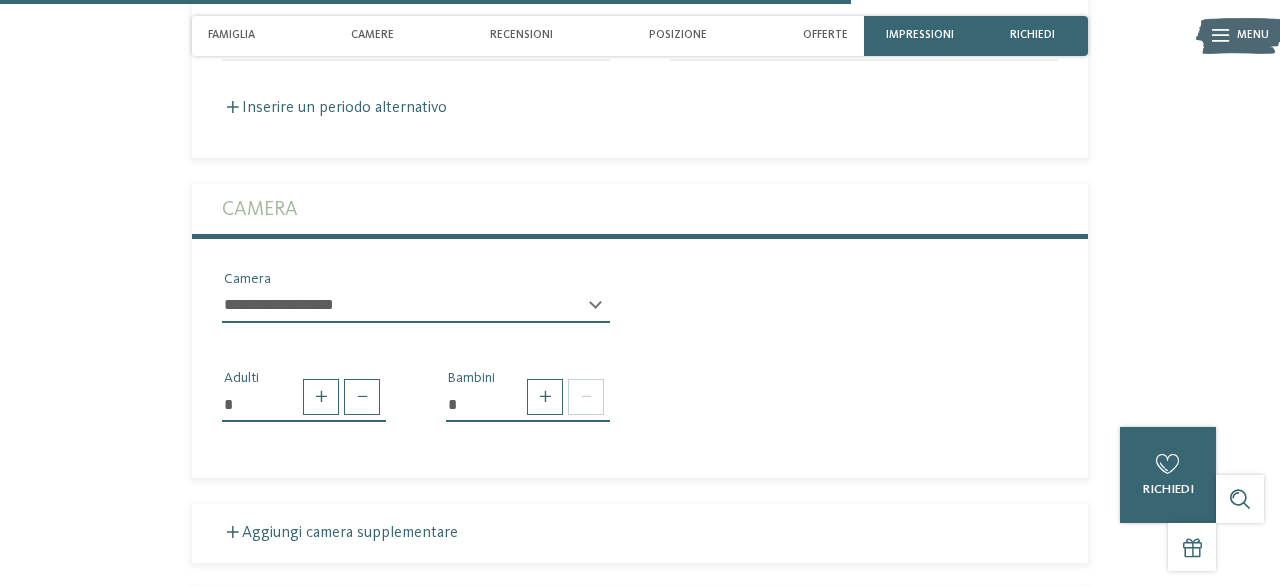 scroll, scrollTop: 3324, scrollLeft: 0, axis: vertical 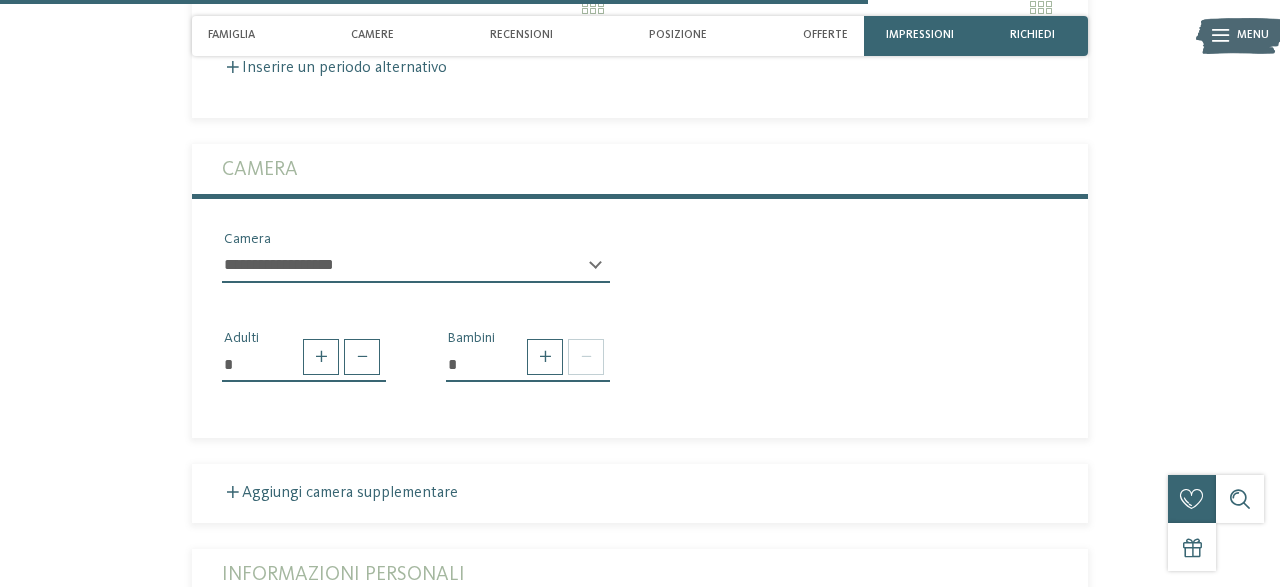 click on "**********" at bounding box center (416, 266) 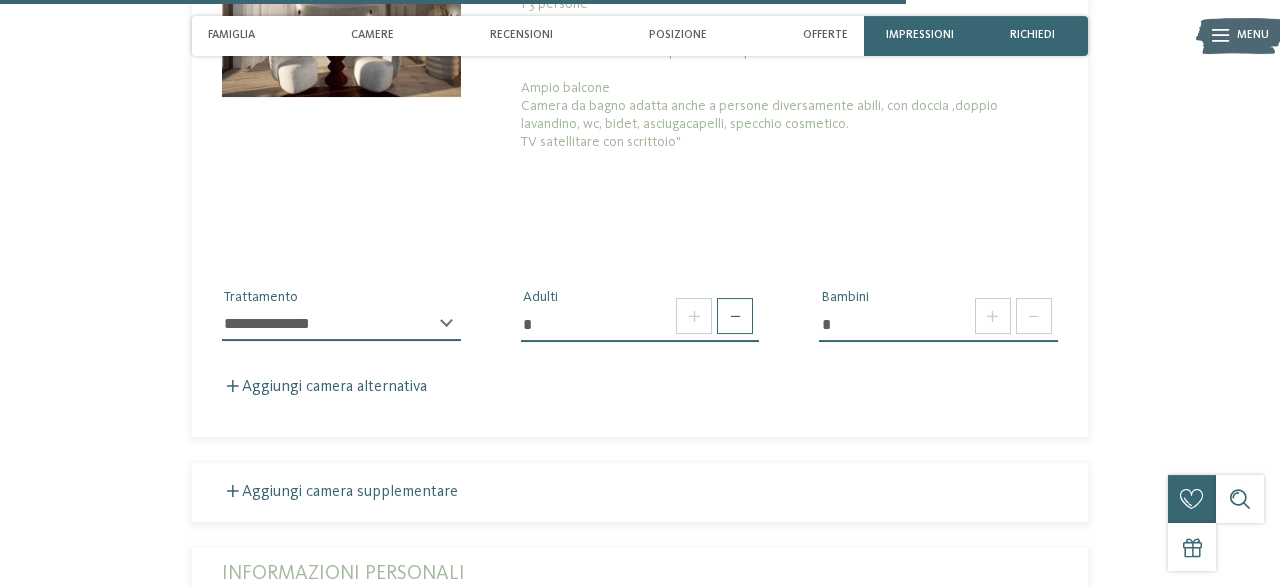 scroll, scrollTop: 3740, scrollLeft: 0, axis: vertical 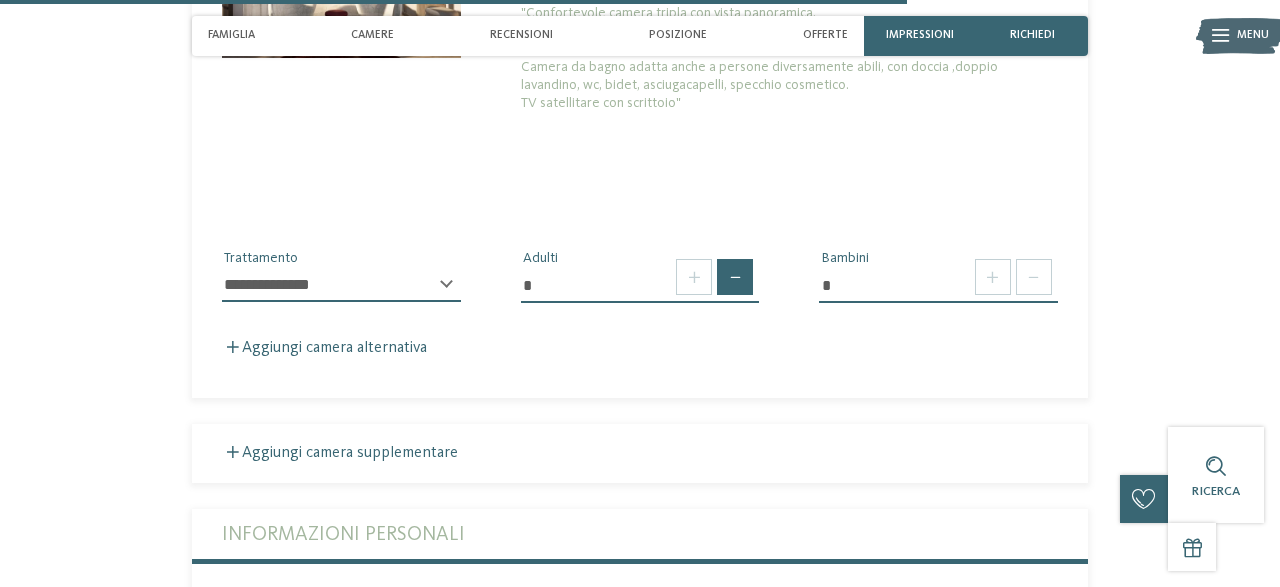 click at bounding box center (735, 277) 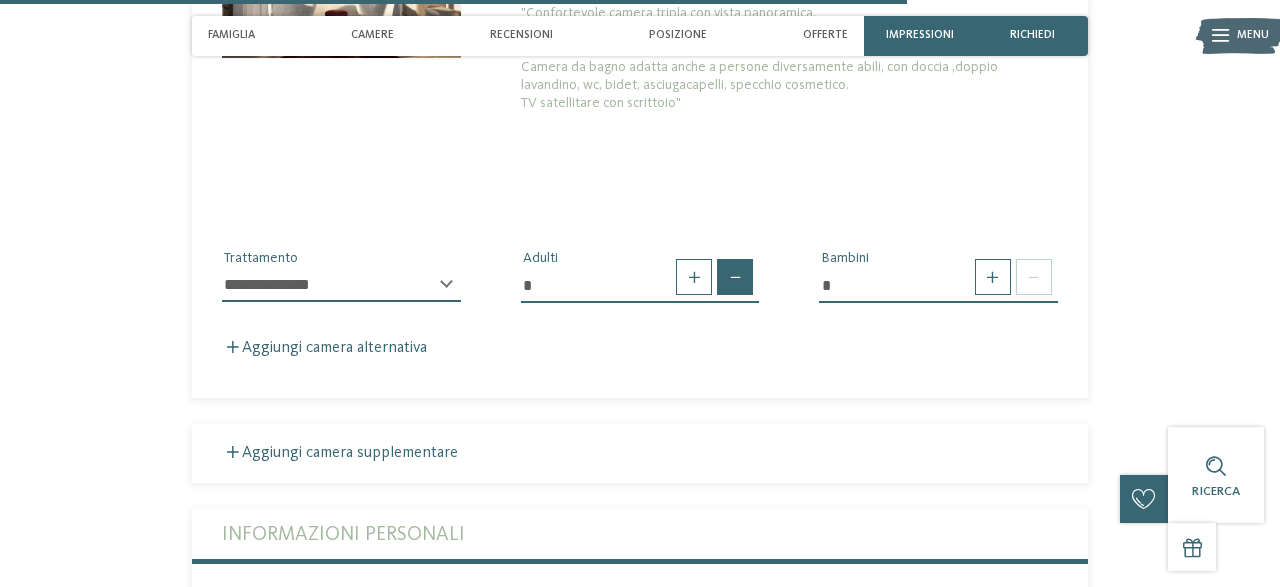 click at bounding box center (735, 277) 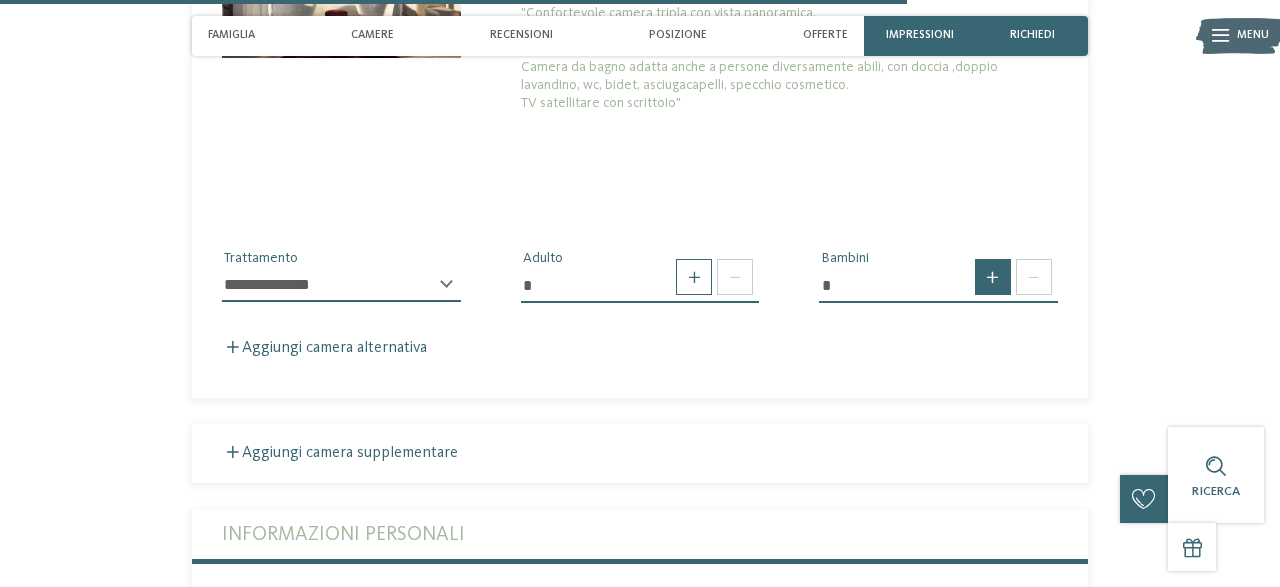 click at bounding box center [993, 277] 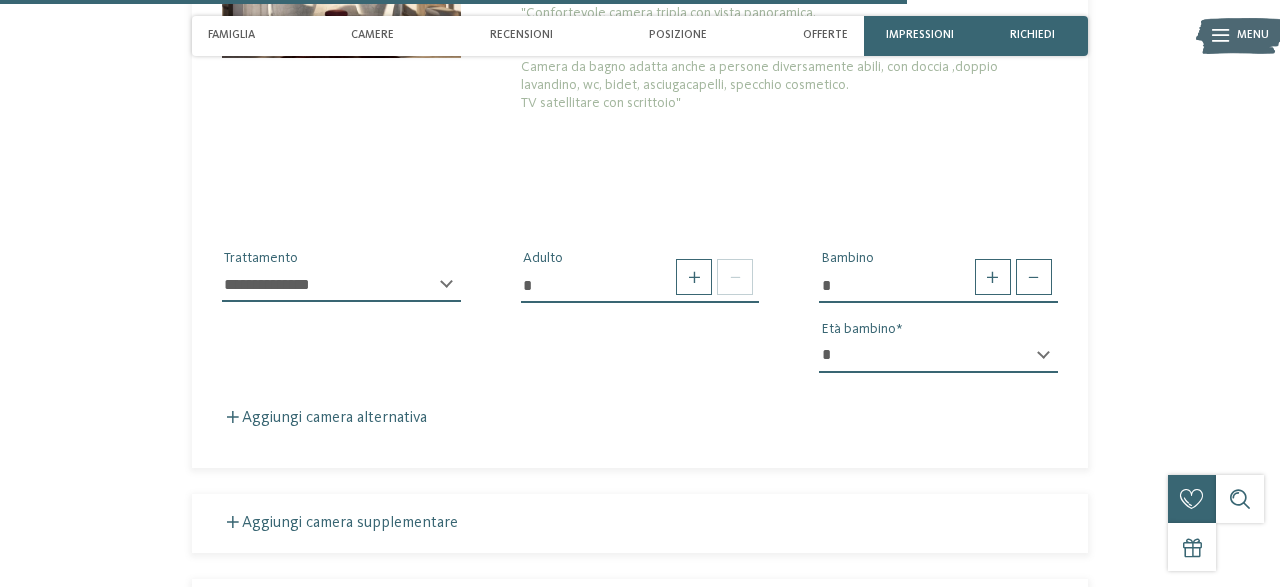 click on "* * * * * * * * * * * ** ** ** ** ** ** ** **     Età bambino" at bounding box center [938, 364] 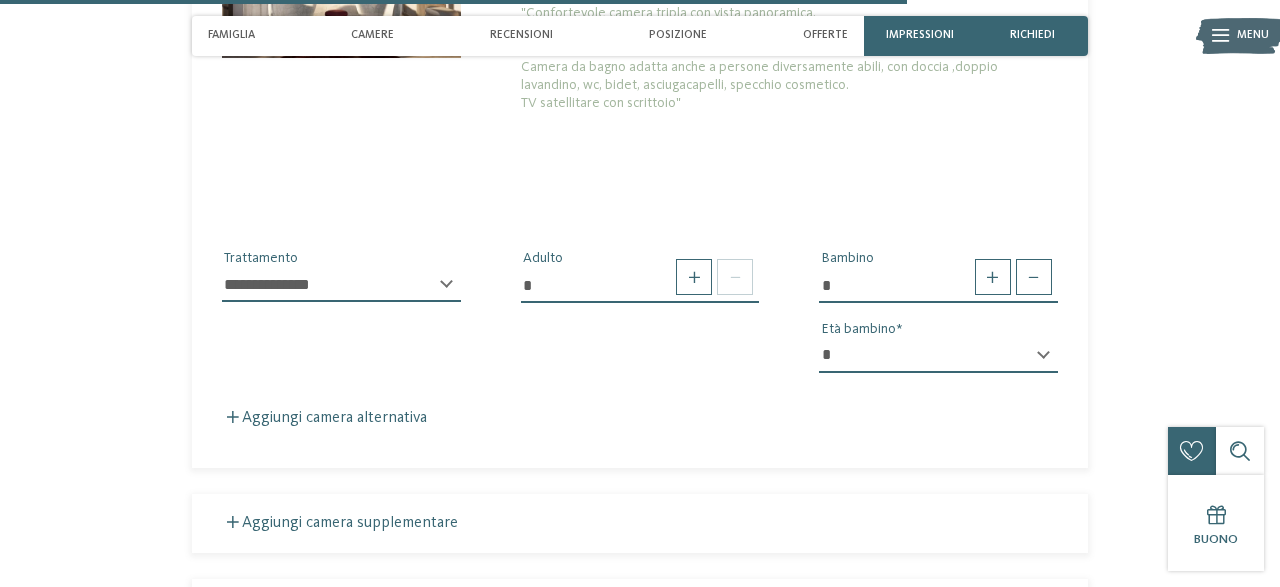 click on "* * * * * * * * * * * ** ** ** ** ** ** ** **     Età bambino" at bounding box center [938, 364] 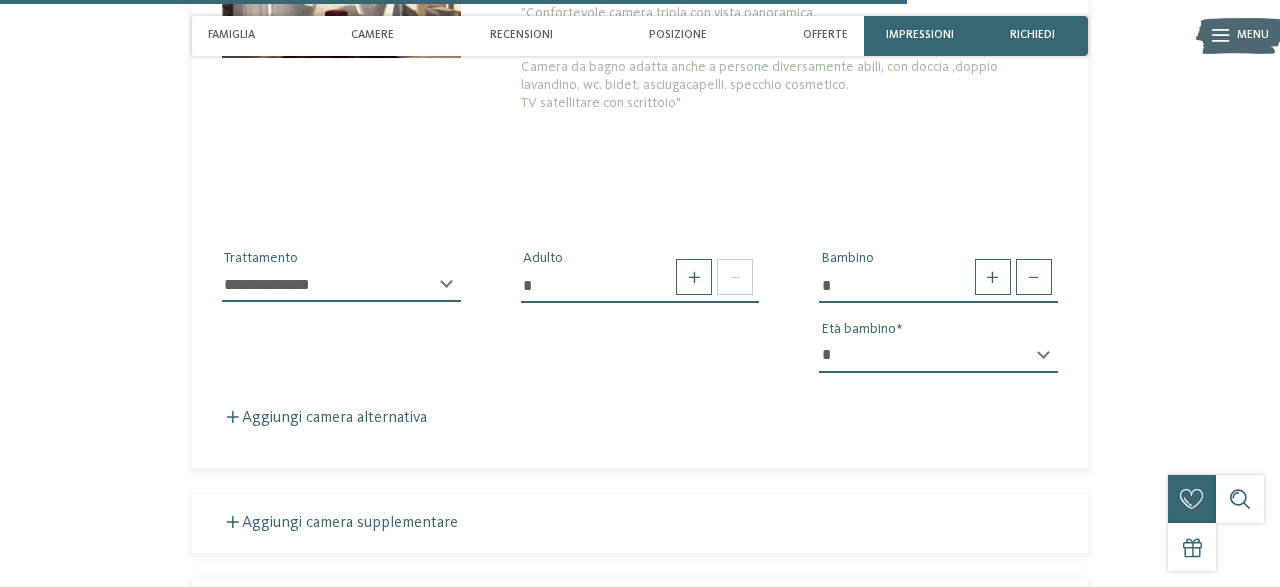 select on "*" 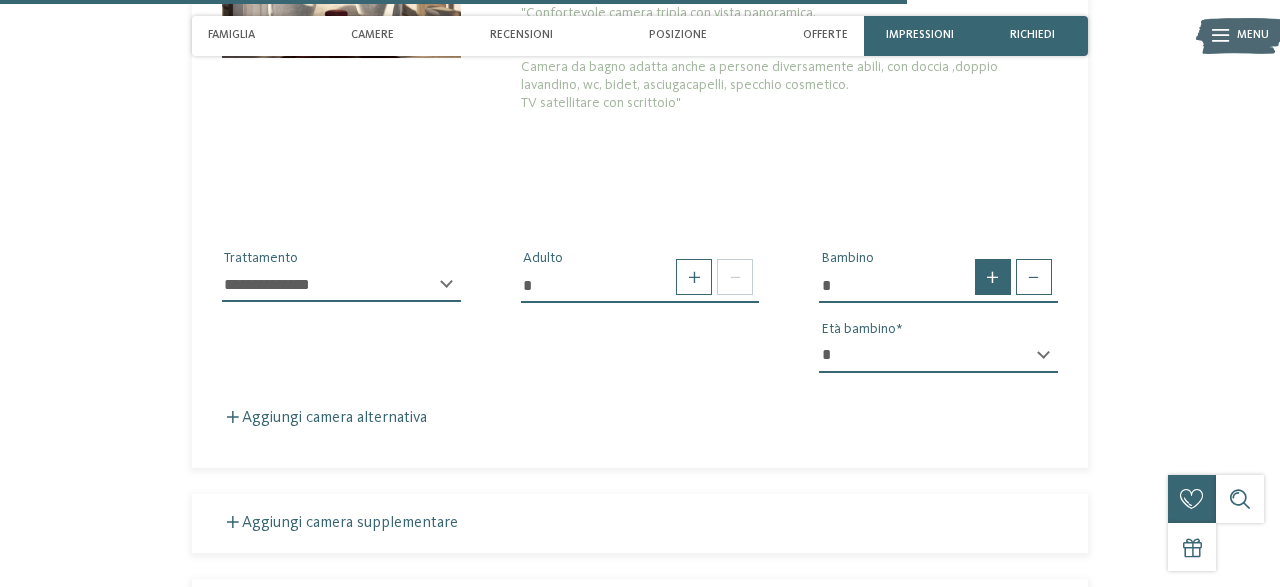 click at bounding box center [993, 277] 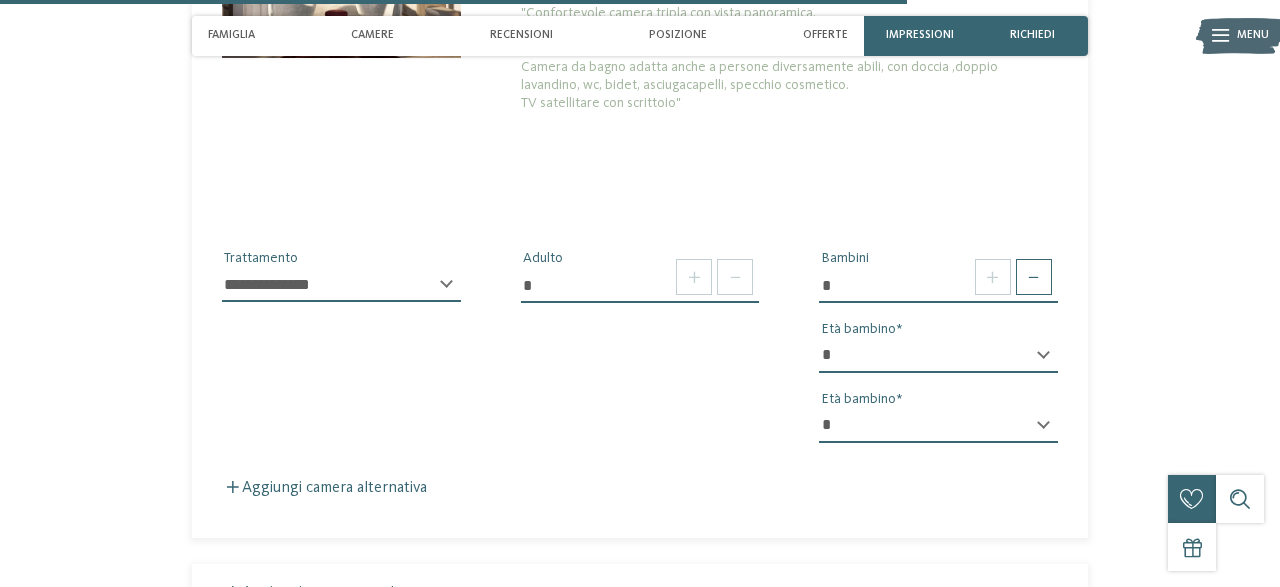 click on "* * * * * * * * * * * ** ** ** ** ** ** ** **" at bounding box center [938, 426] 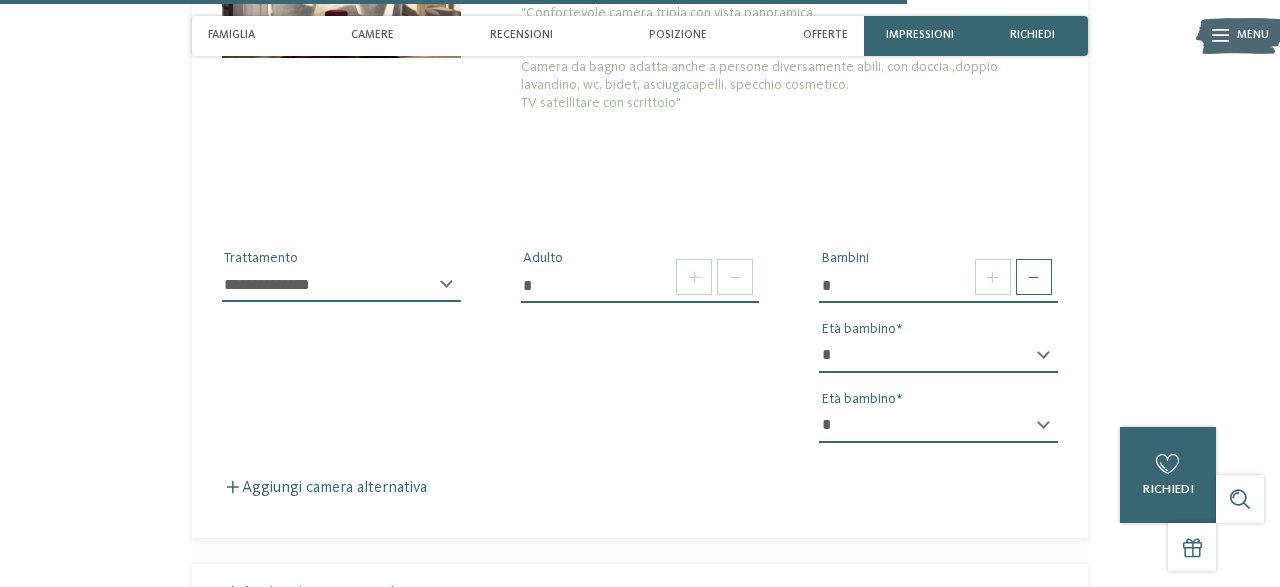 select on "*" 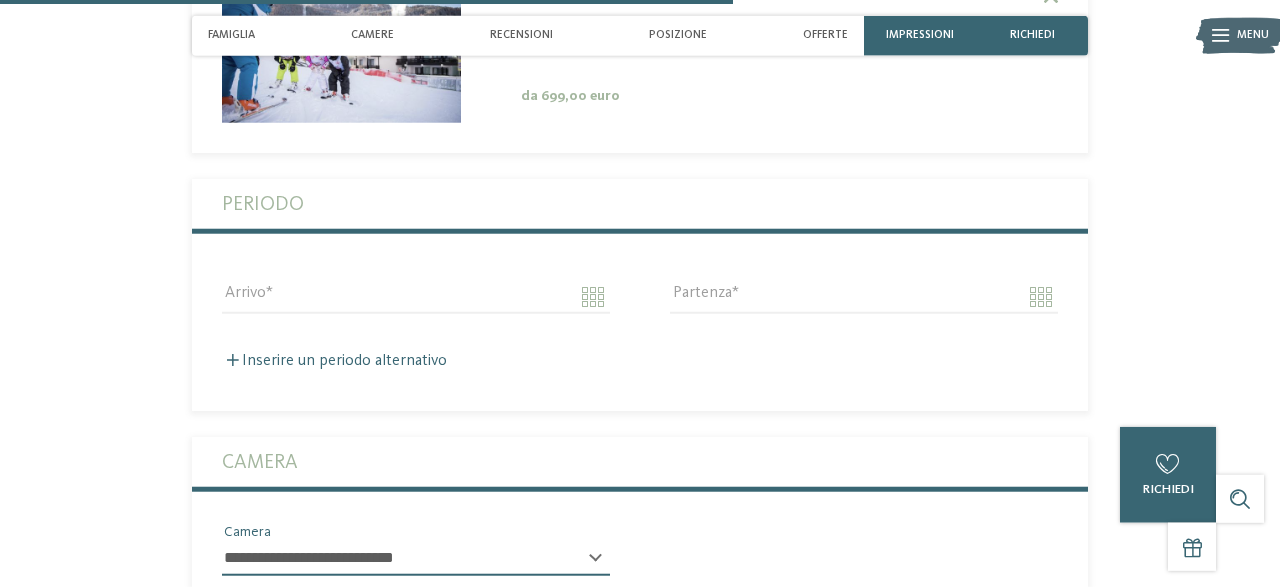 scroll, scrollTop: 3012, scrollLeft: 0, axis: vertical 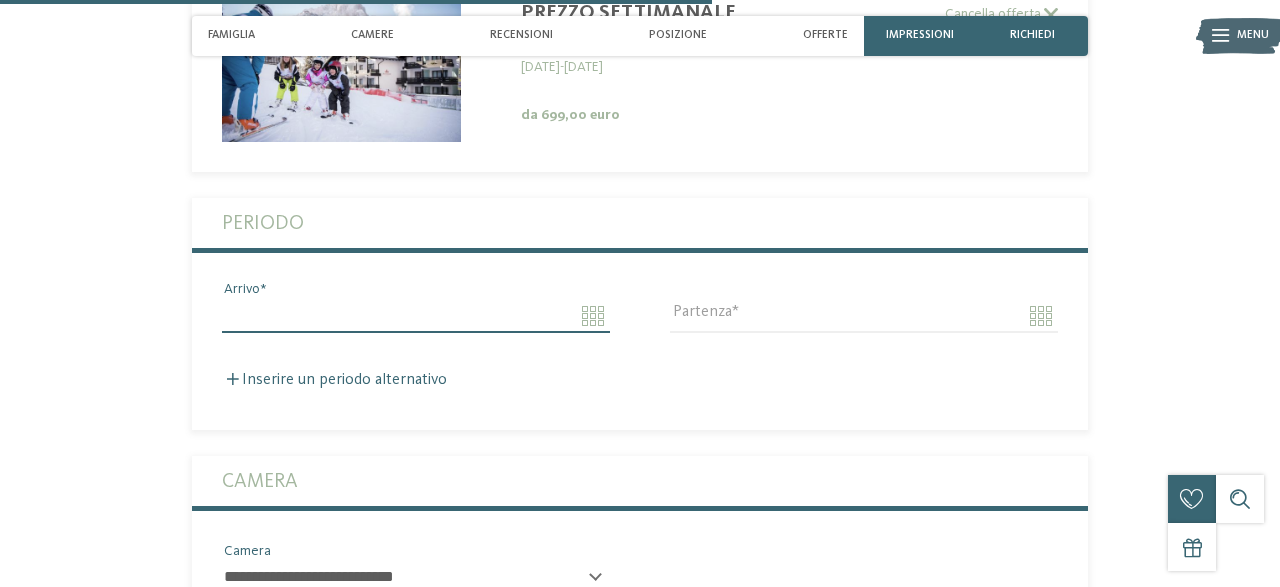 click on "Arrivo" at bounding box center [416, 316] 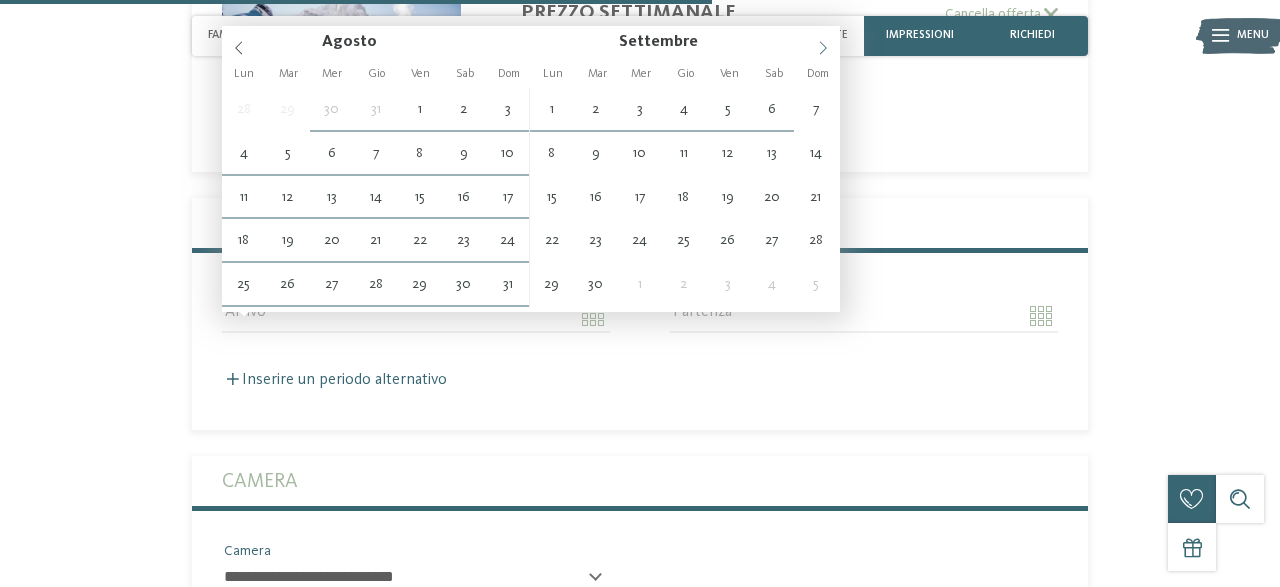 click at bounding box center (823, 43) 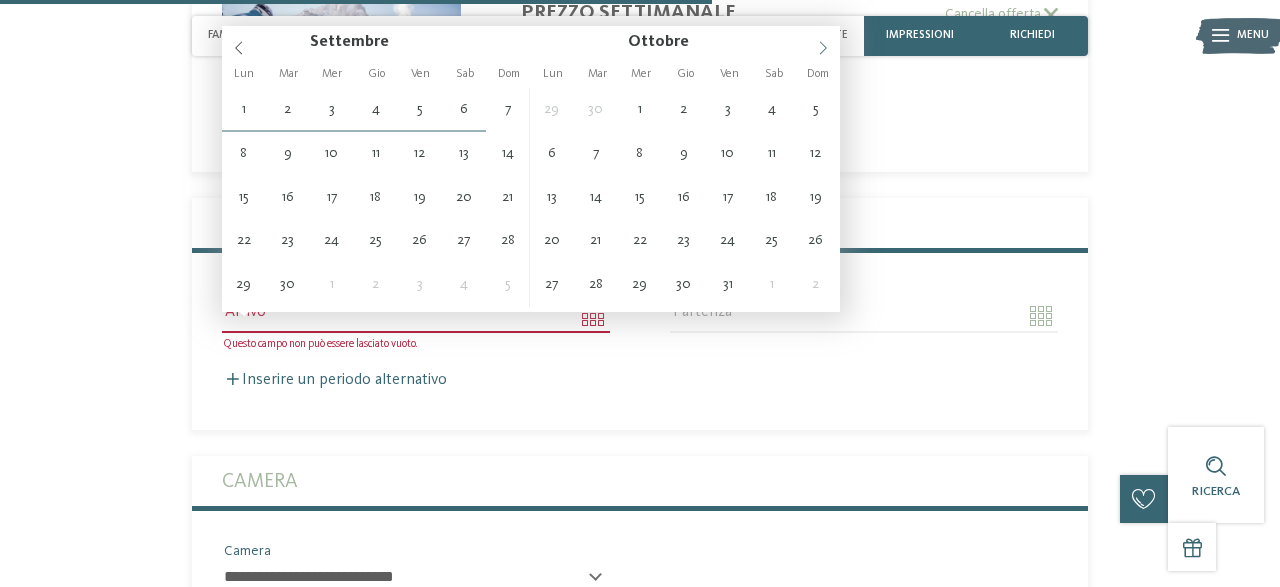 click at bounding box center (823, 43) 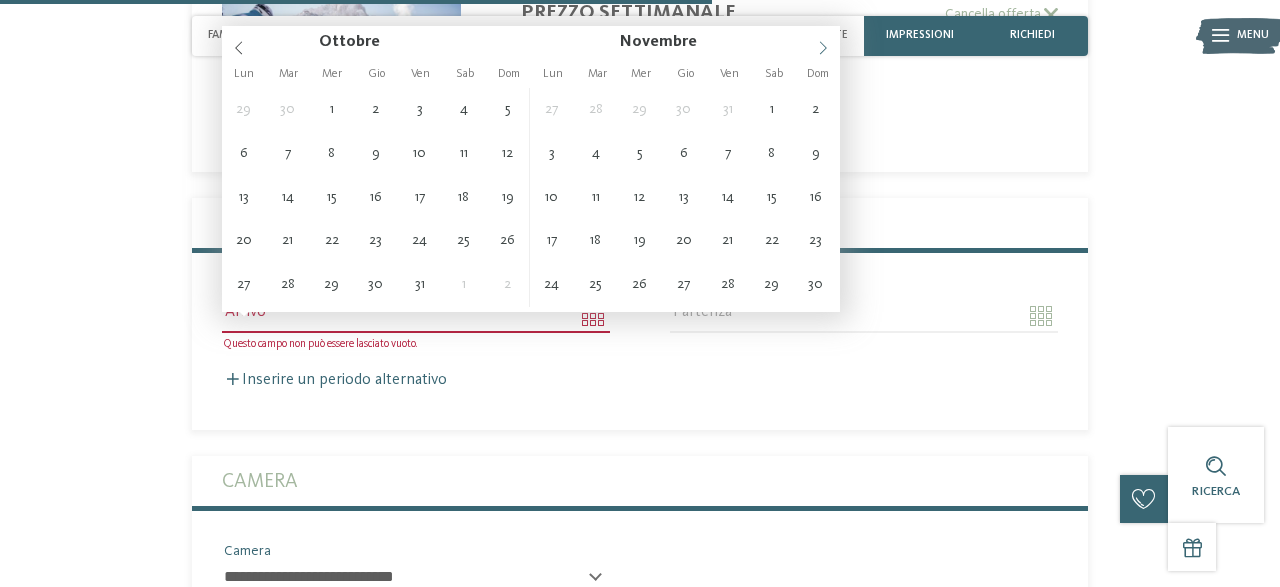 click at bounding box center [823, 43] 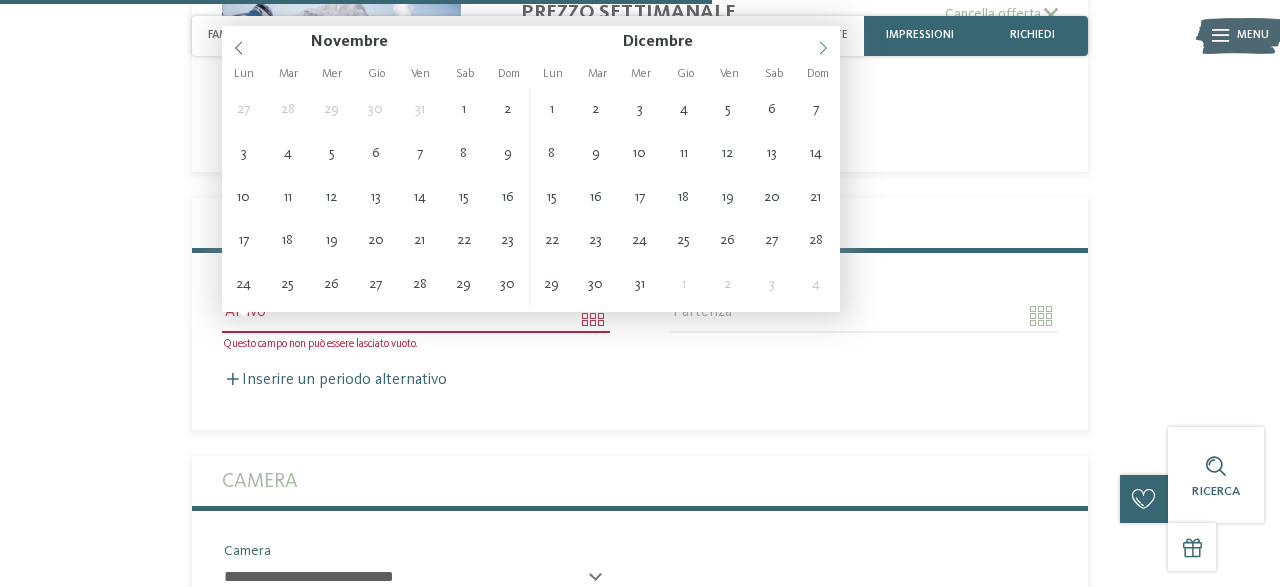 type on "****" 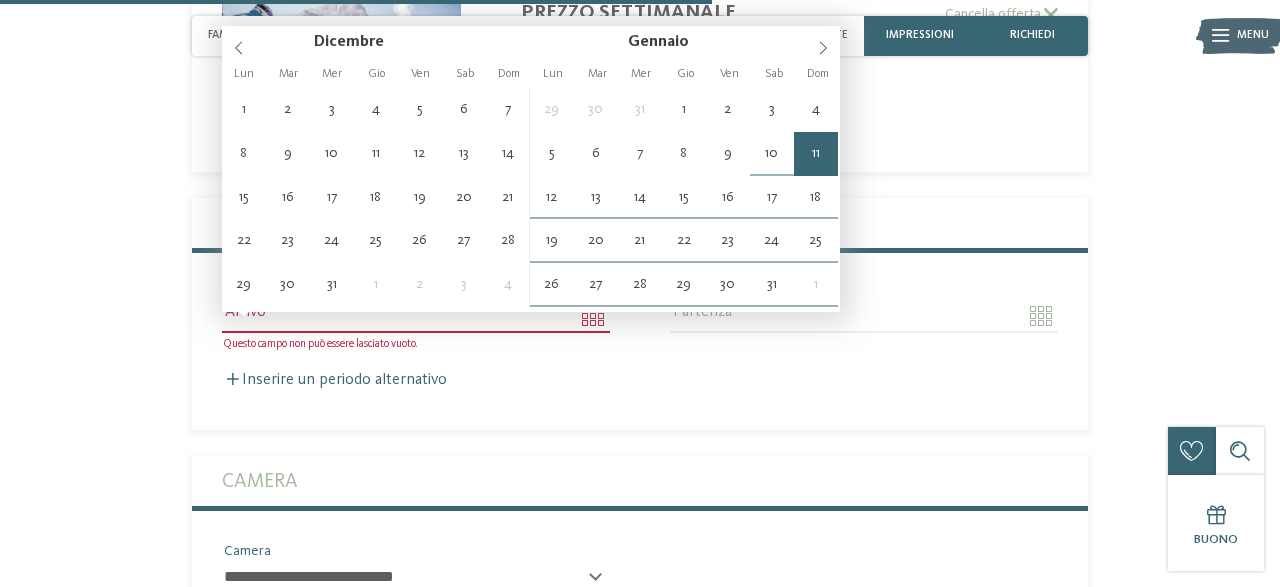type on "**********" 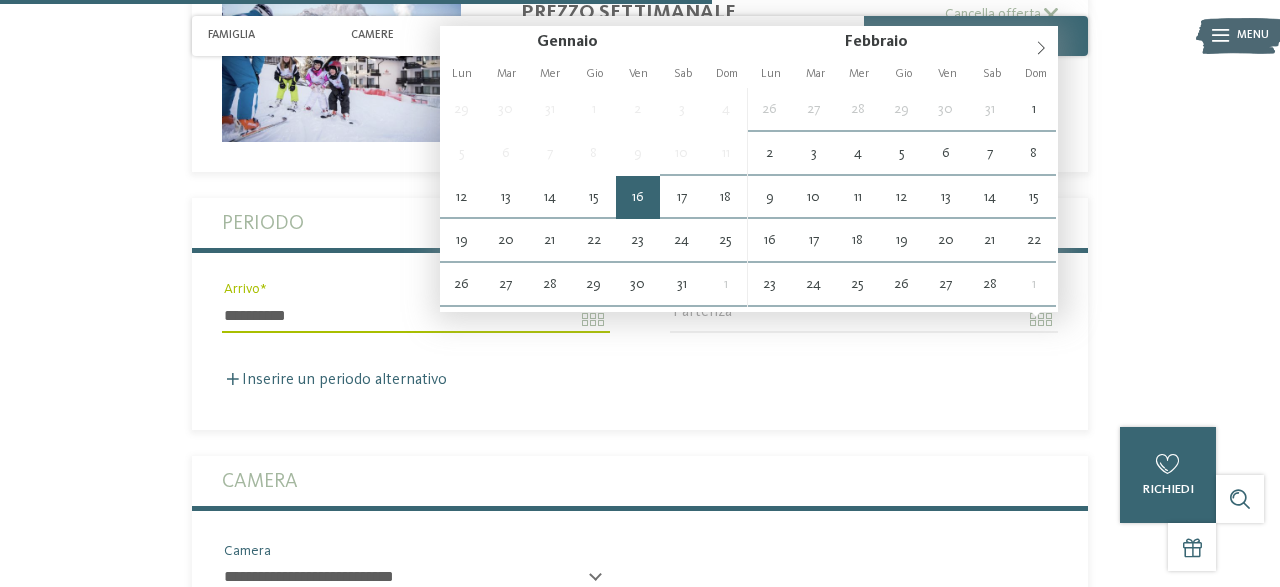 type on "**********" 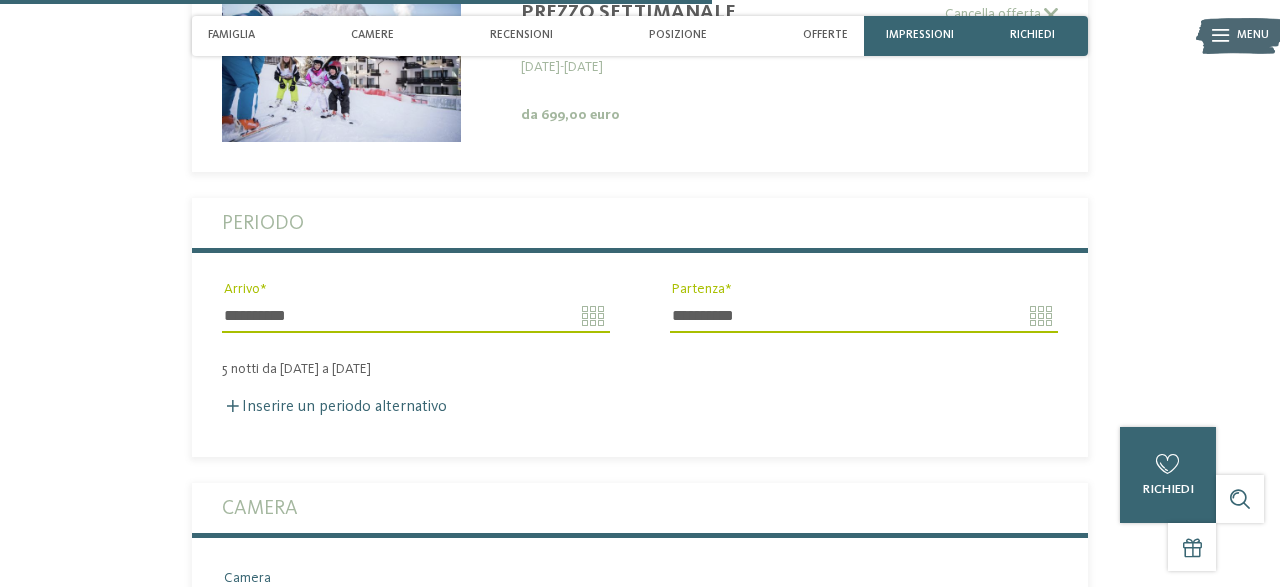 click on "Inserire un periodo alternativo
Arrivo
Partenza" at bounding box center (640, 397) 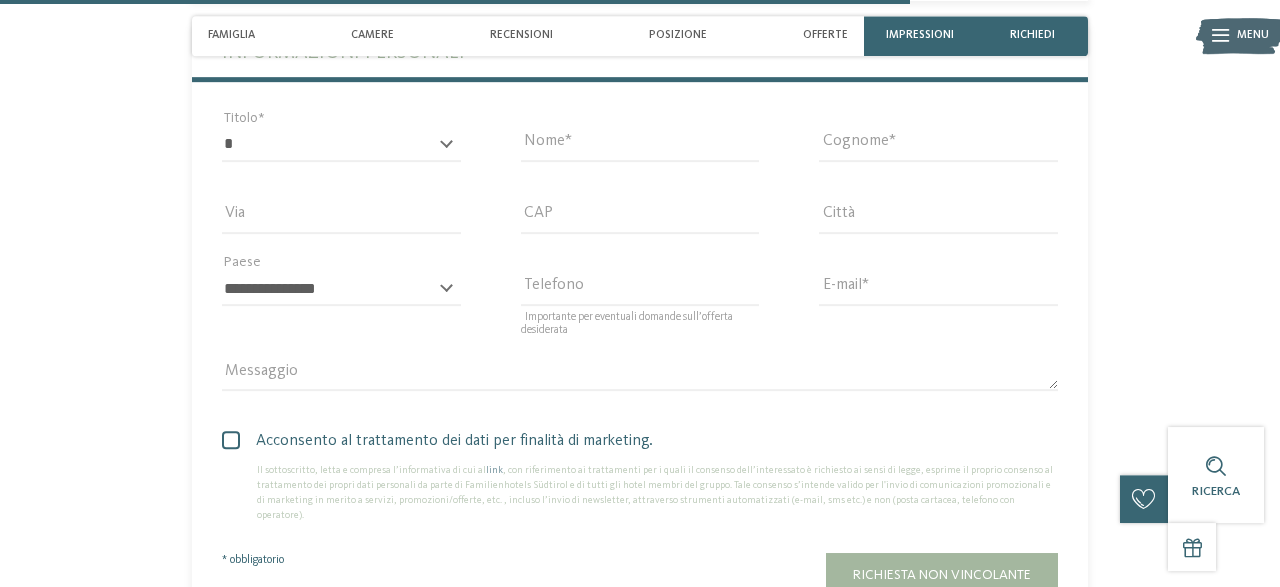 scroll, scrollTop: 3844, scrollLeft: 0, axis: vertical 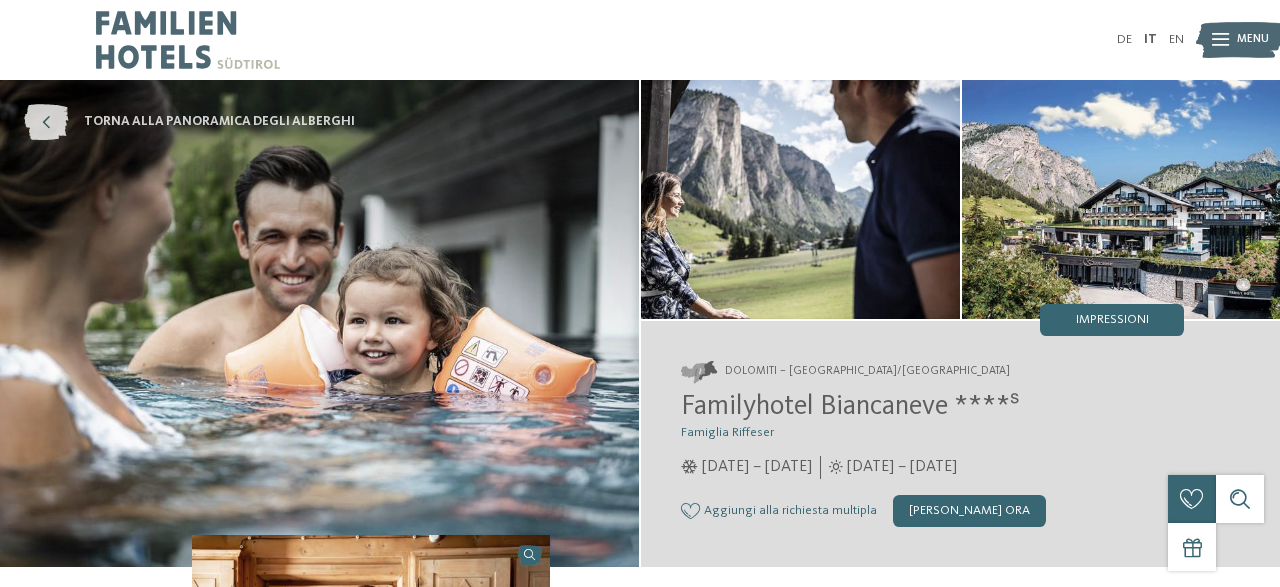 click on "torna alla panoramica degli alberghi" at bounding box center (219, 122) 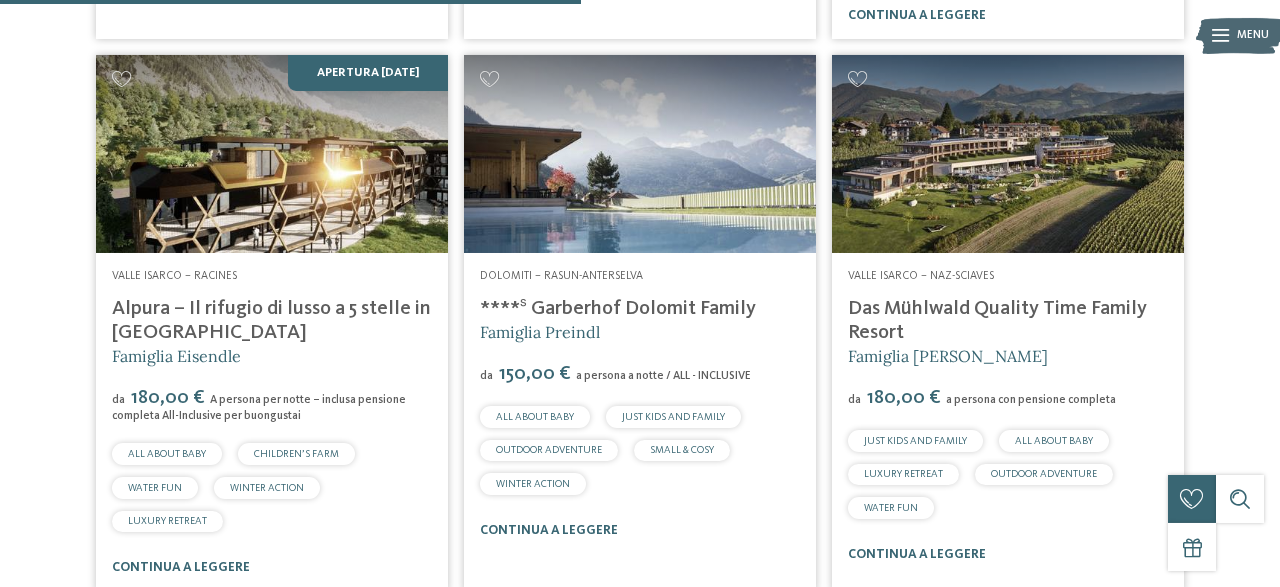 scroll, scrollTop: 2600, scrollLeft: 0, axis: vertical 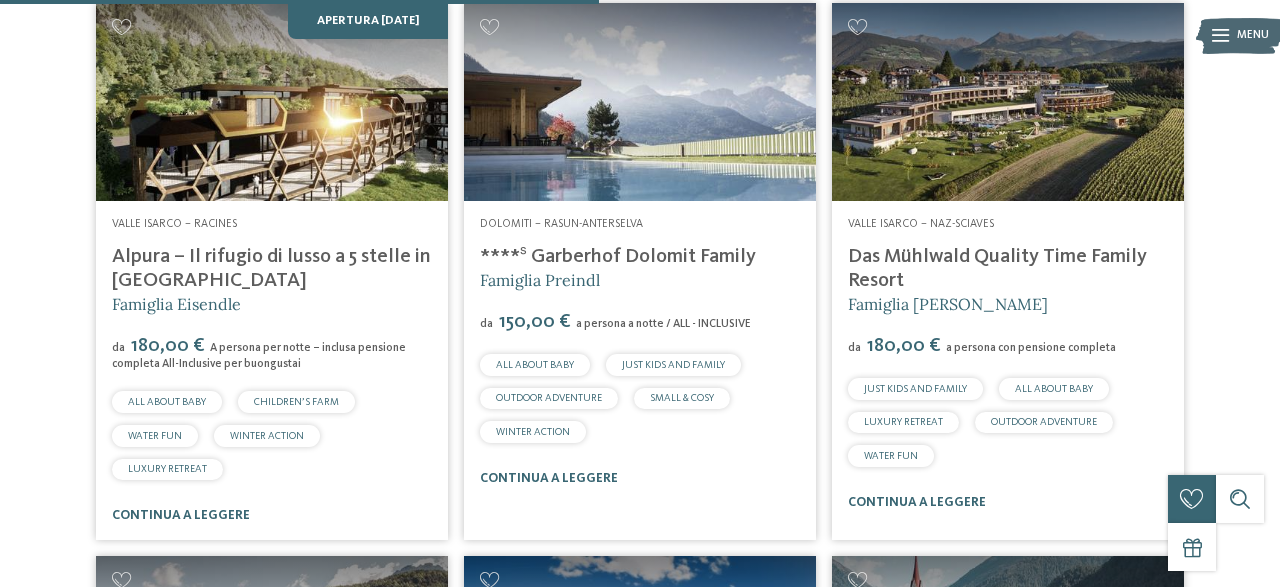 click at bounding box center (640, 102) 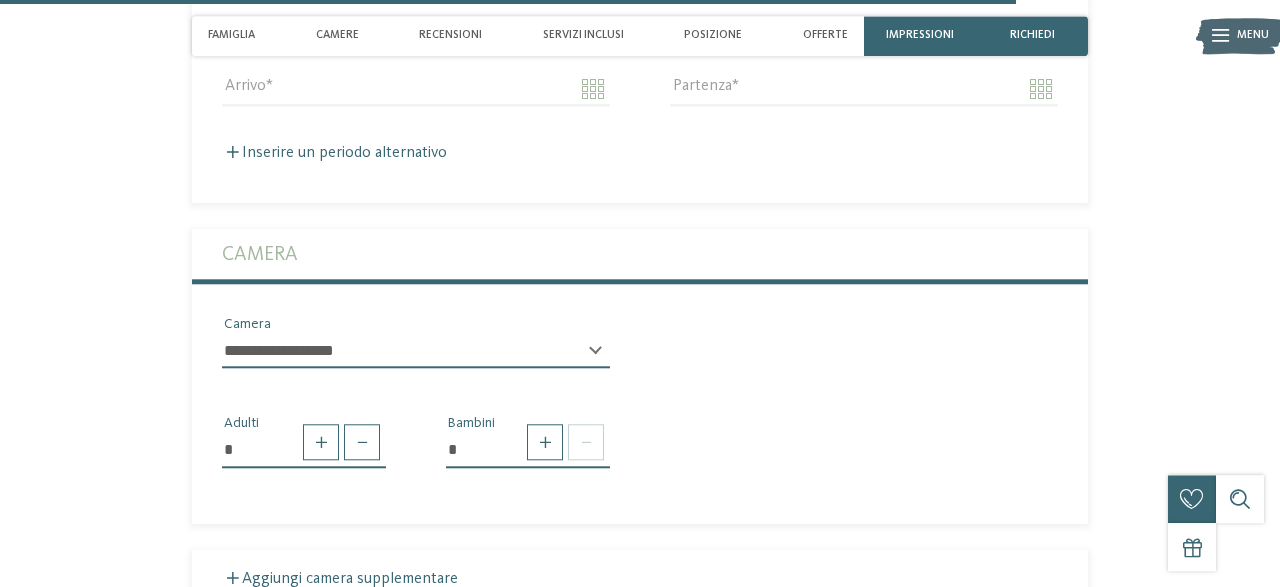 scroll, scrollTop: 4264, scrollLeft: 0, axis: vertical 